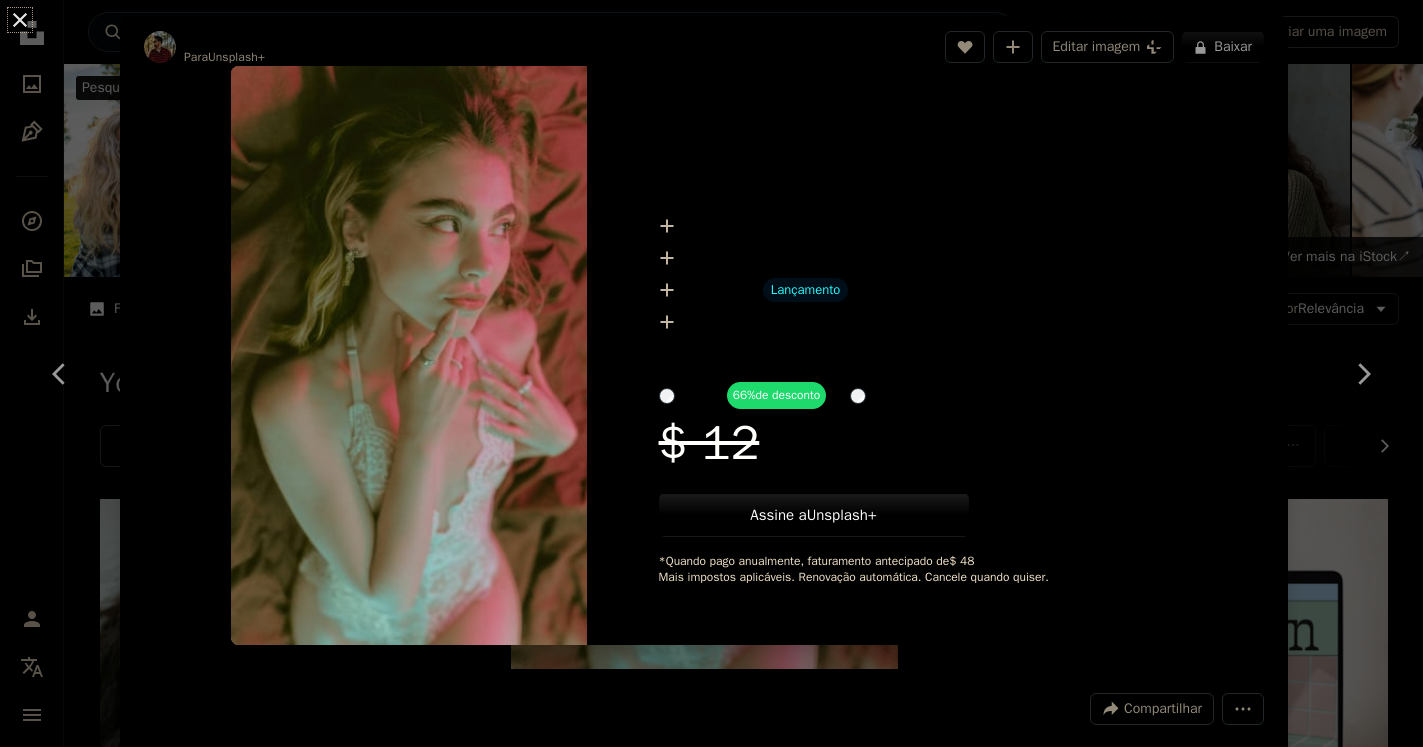 scroll, scrollTop: 918, scrollLeft: 0, axis: vertical 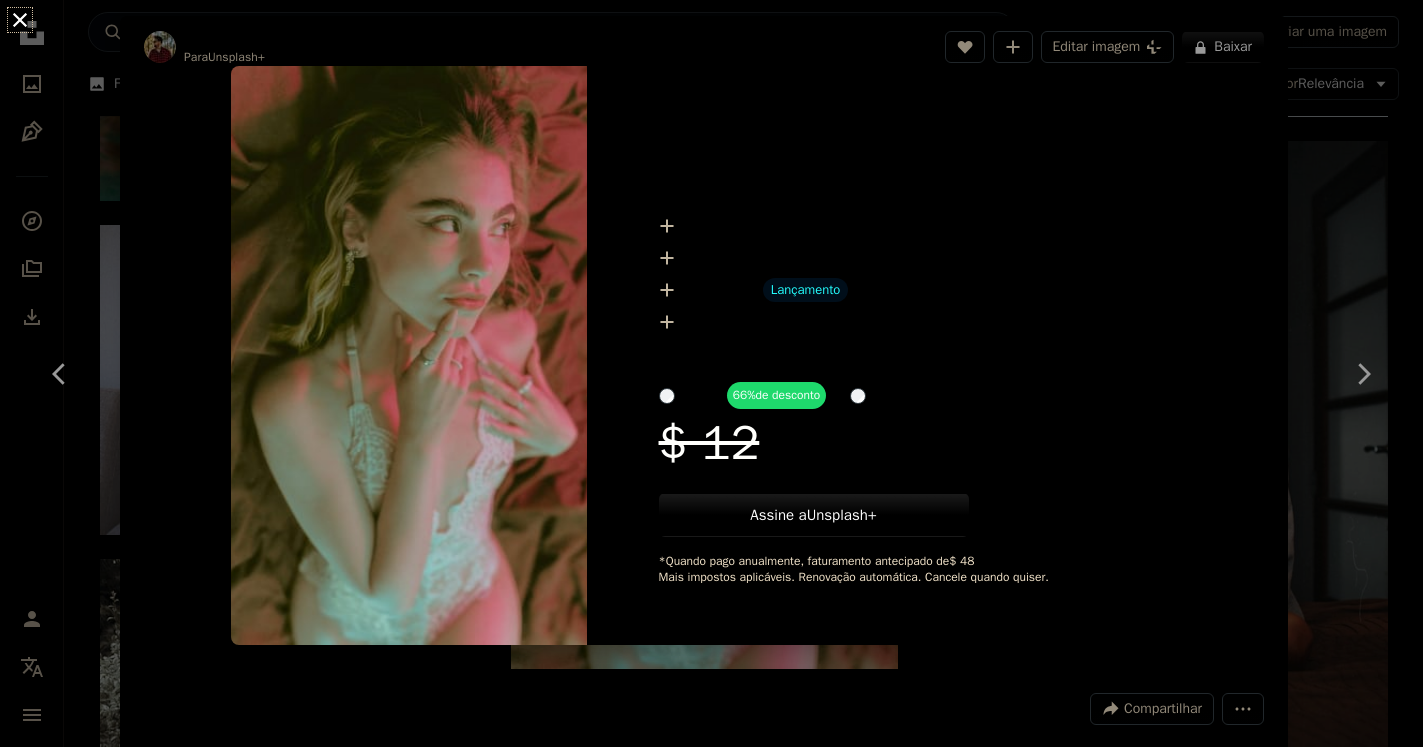 click on "An X shape" at bounding box center [20, 20] 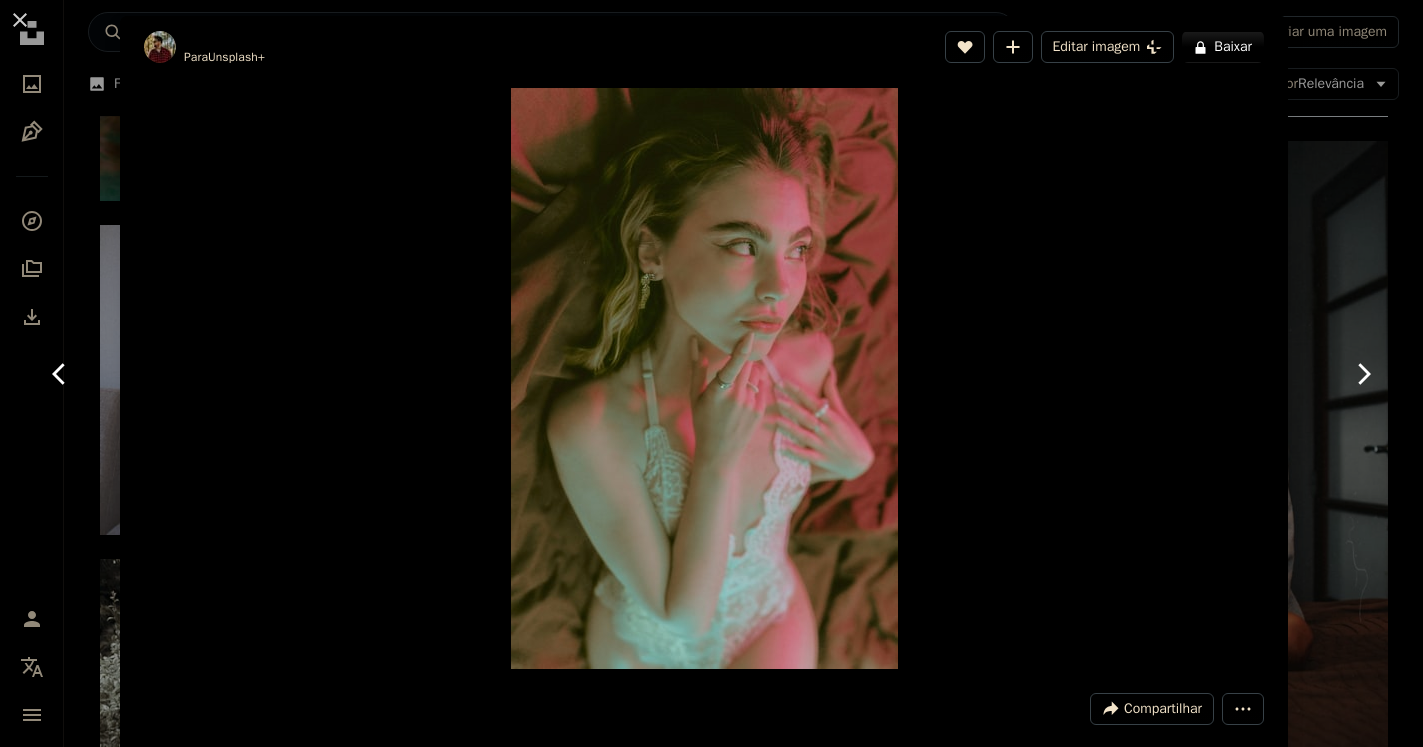 click on "An X shape" at bounding box center (20, 20) 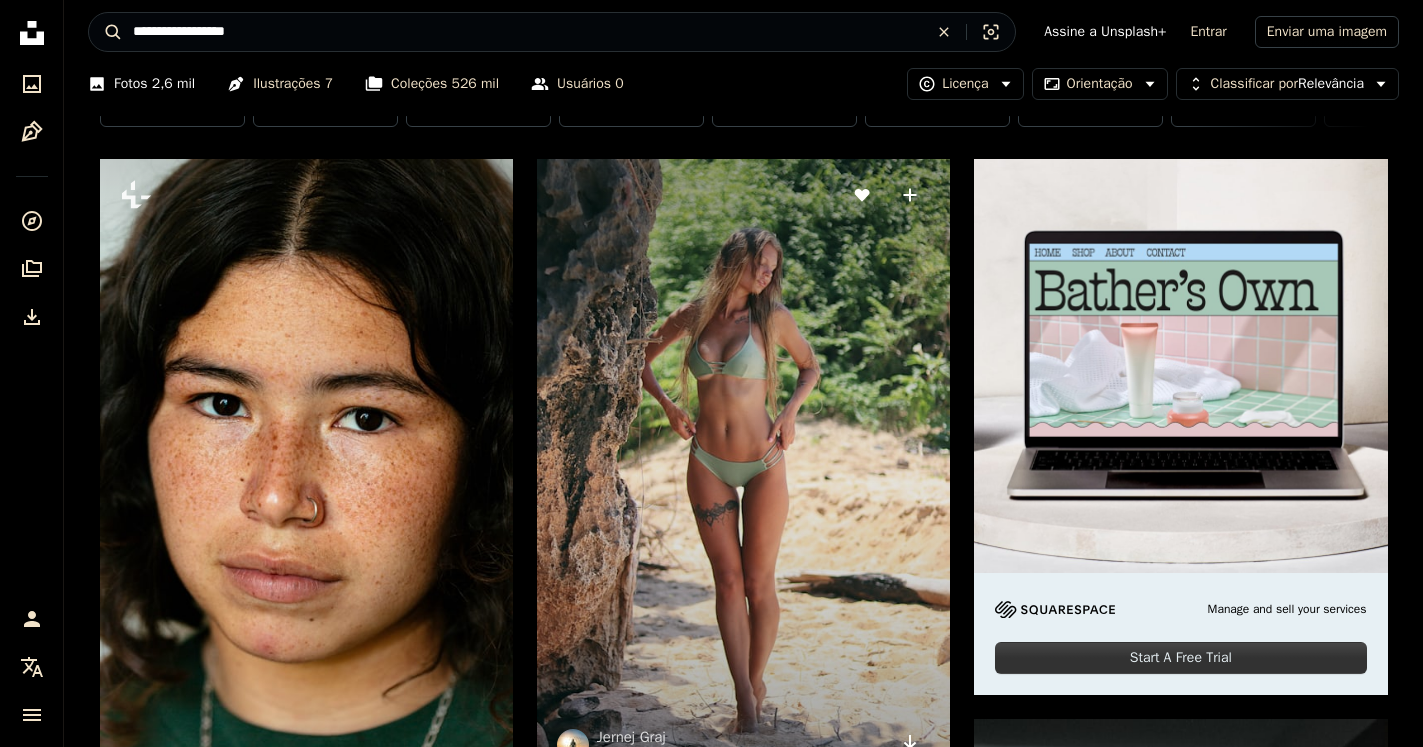scroll, scrollTop: 0, scrollLeft: 0, axis: both 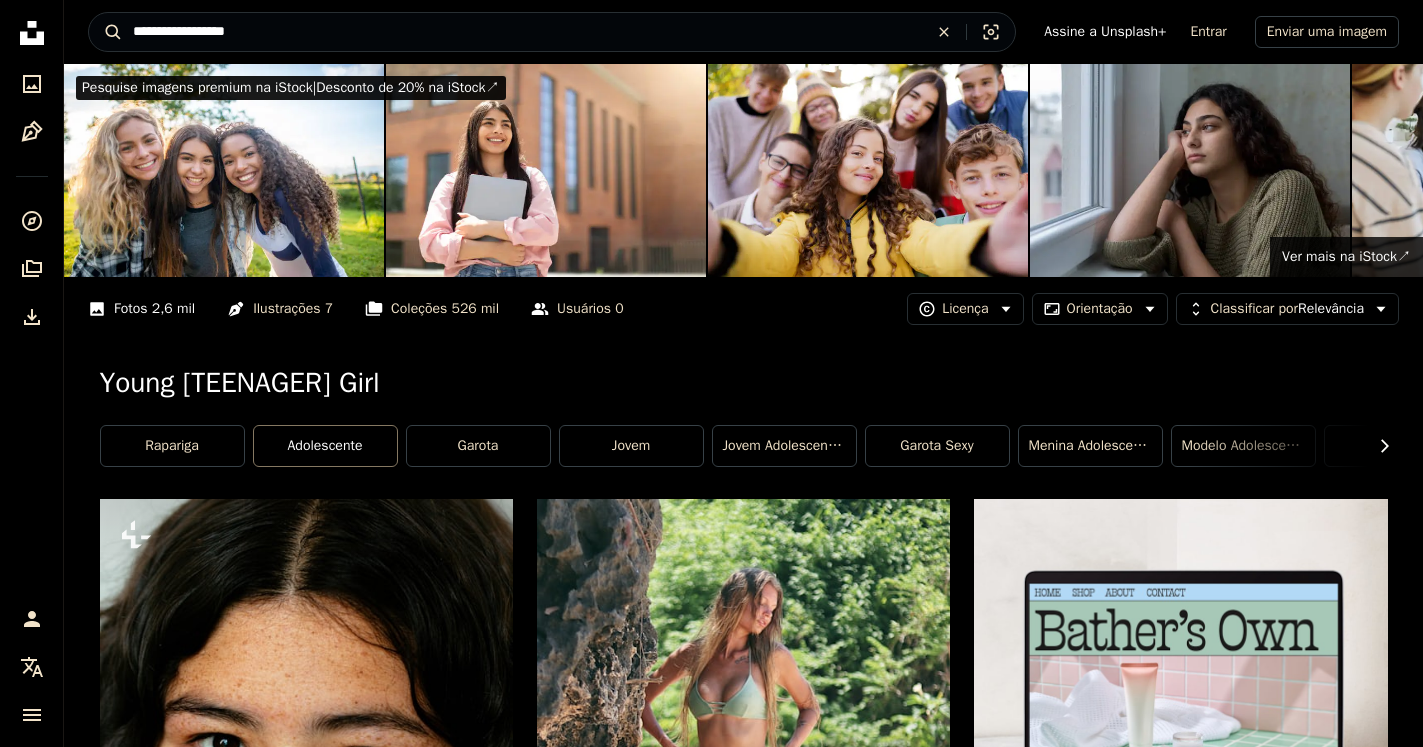 click on "Adolescente" at bounding box center (325, 446) 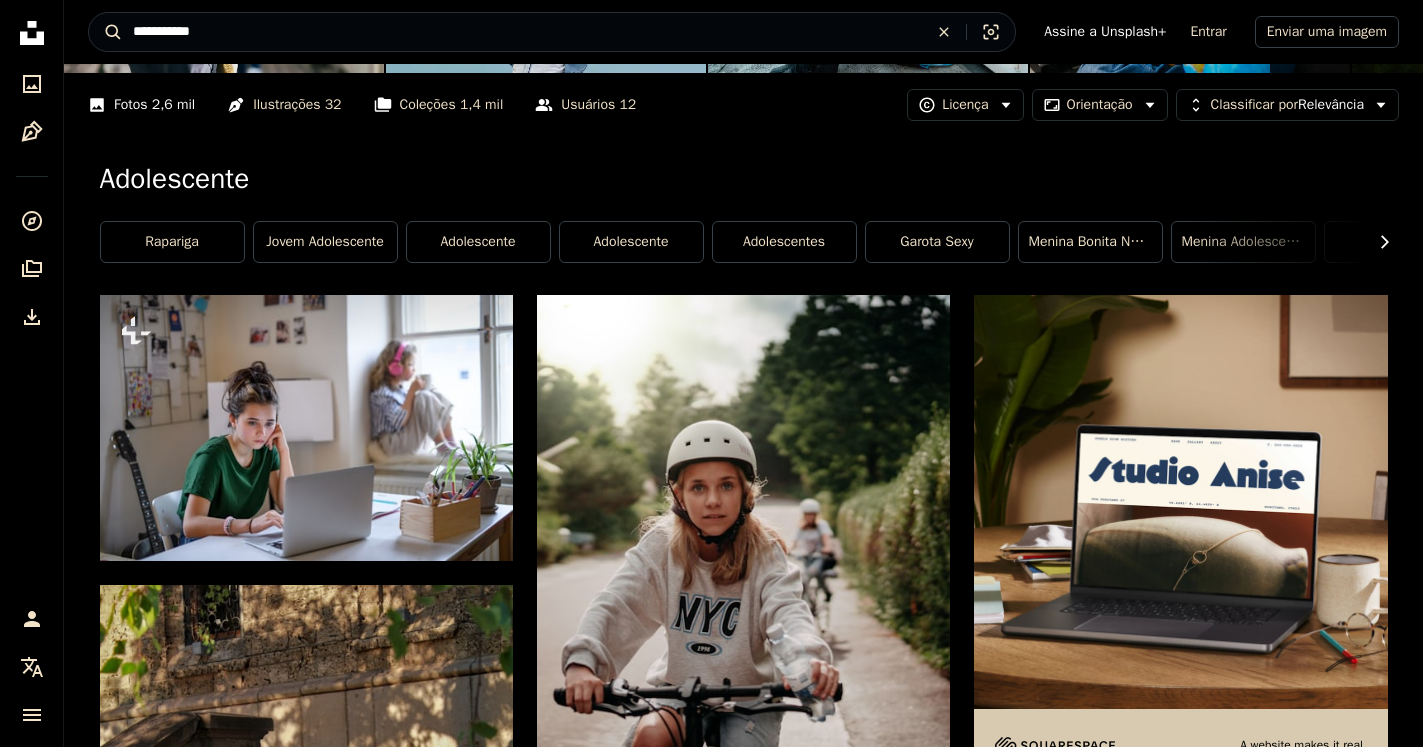 scroll, scrollTop: 0, scrollLeft: 0, axis: both 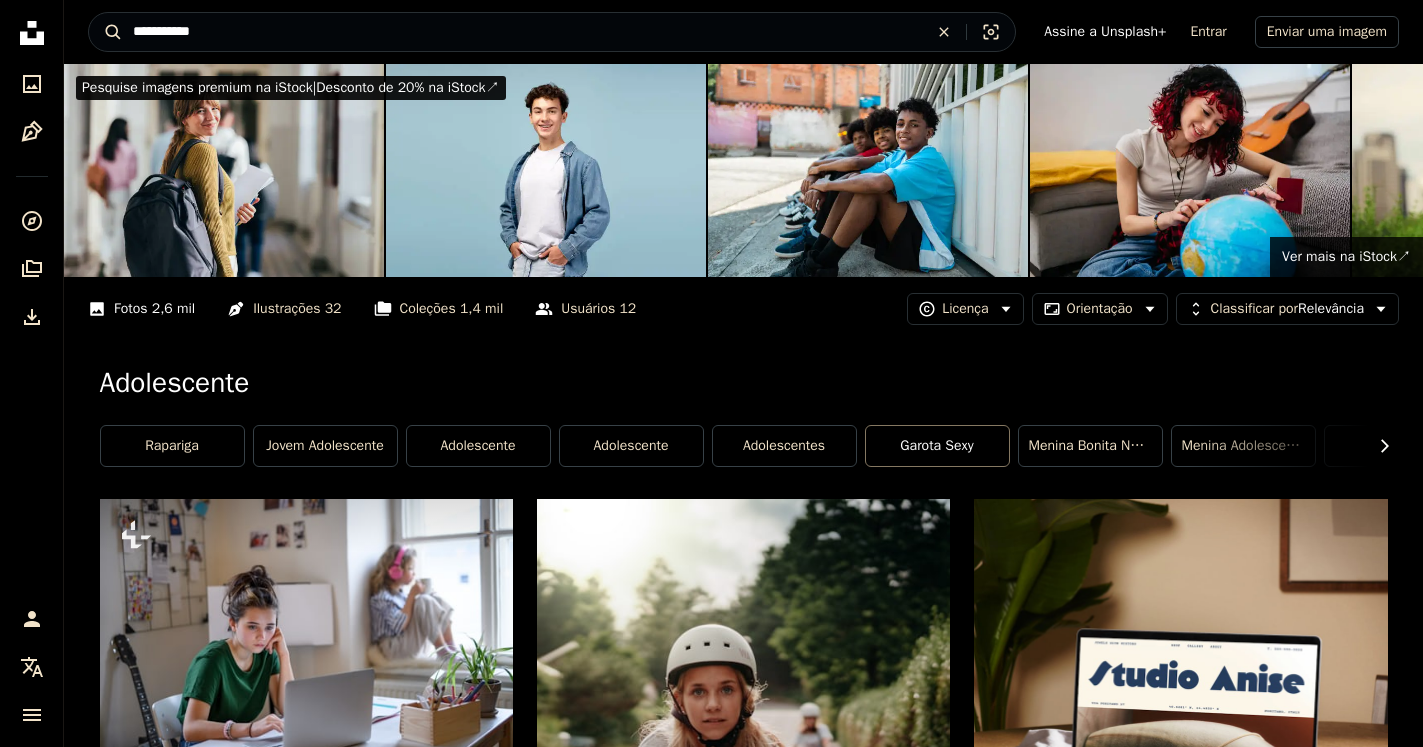 click on "Garota sexy" at bounding box center [937, 446] 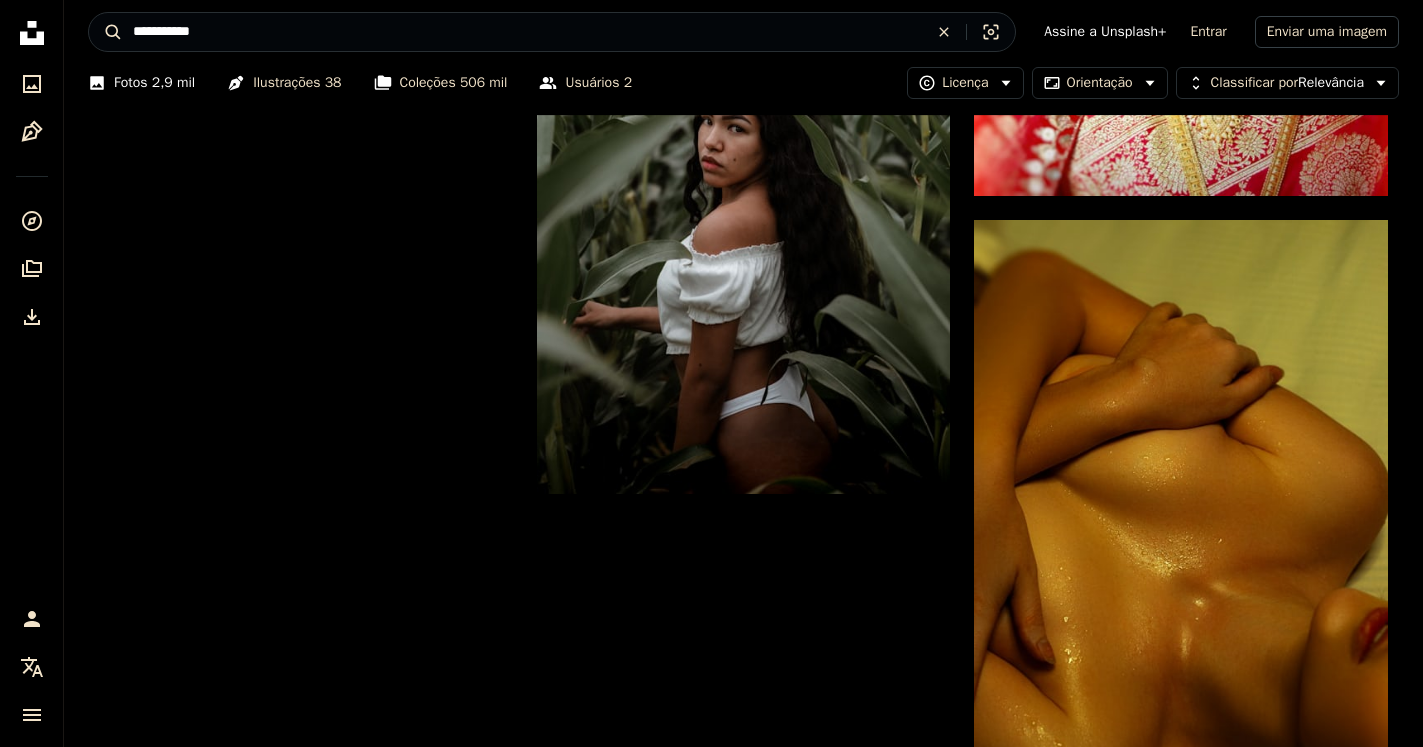 scroll, scrollTop: 4071, scrollLeft: 0, axis: vertical 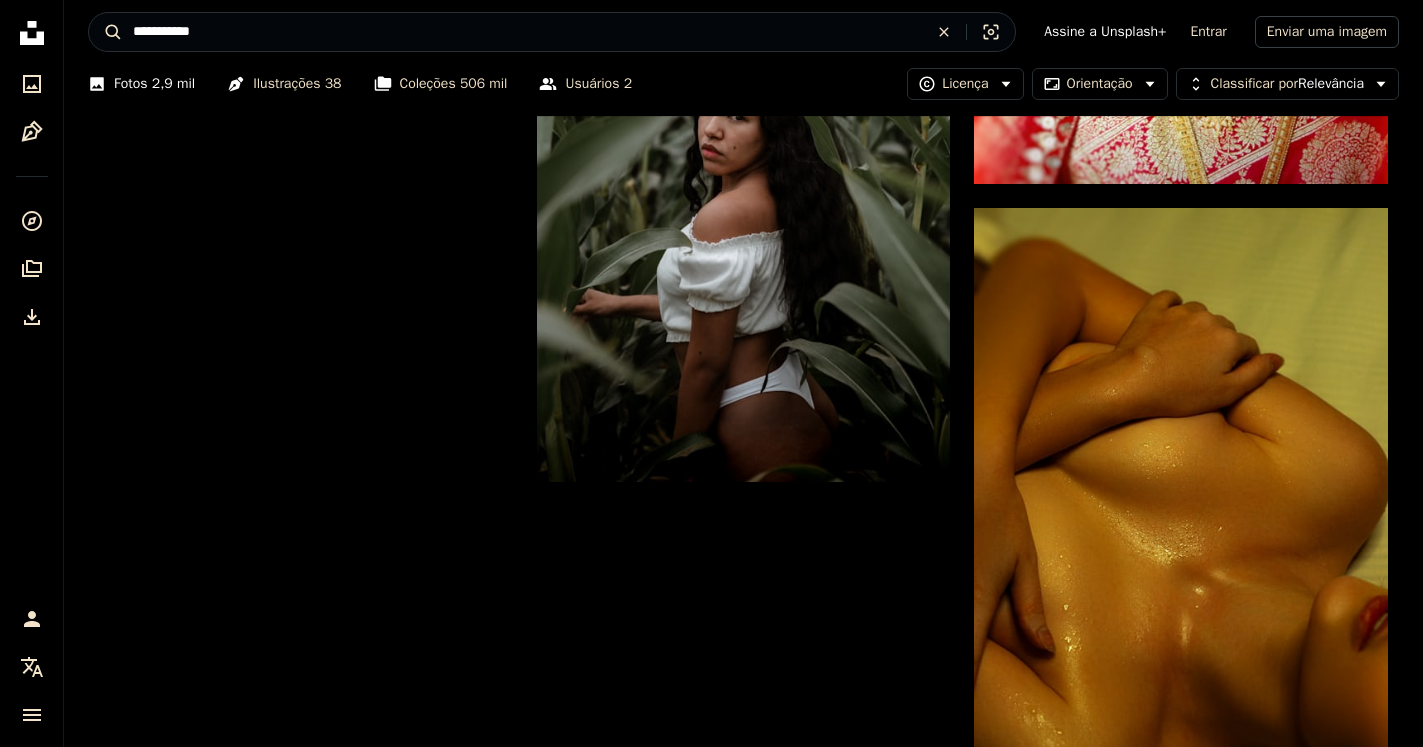 click on "Carregar mais" at bounding box center (744, 1515) 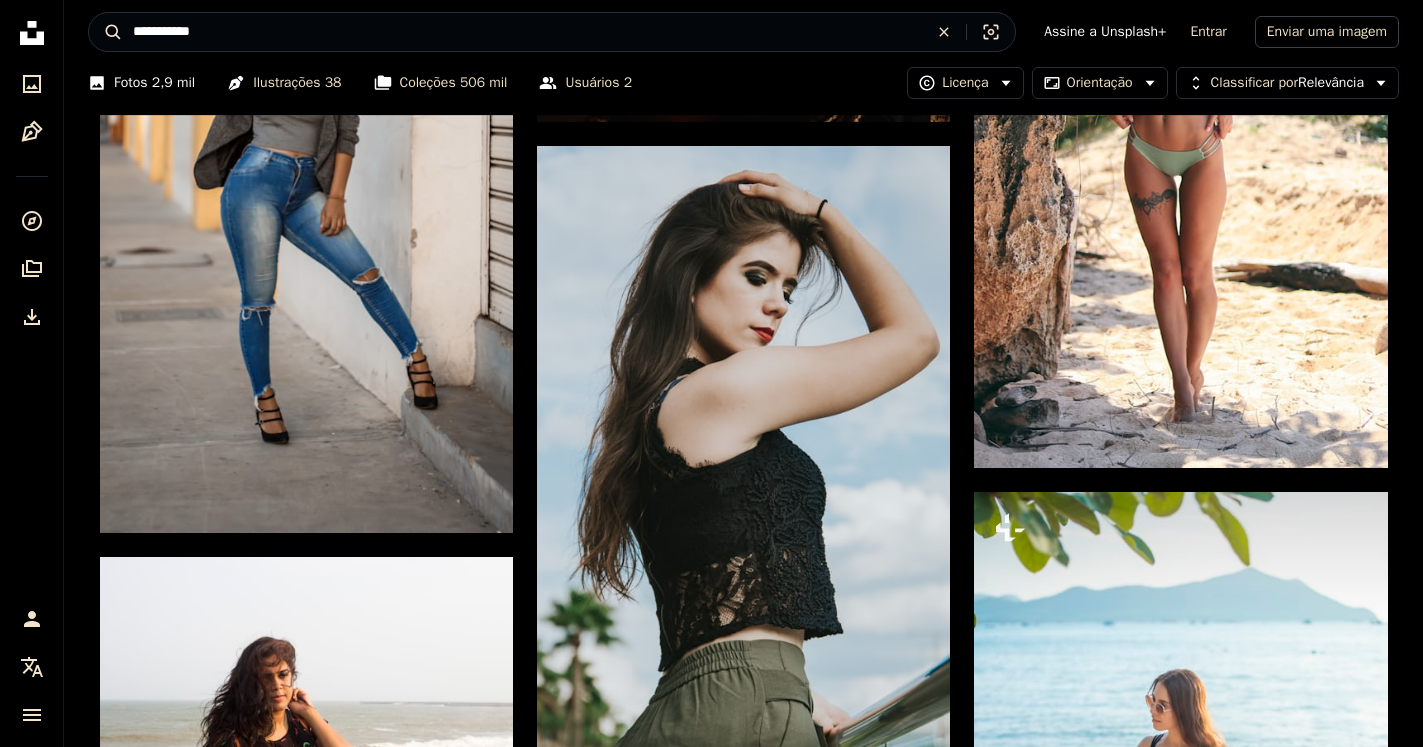 scroll, scrollTop: 5091, scrollLeft: 0, axis: vertical 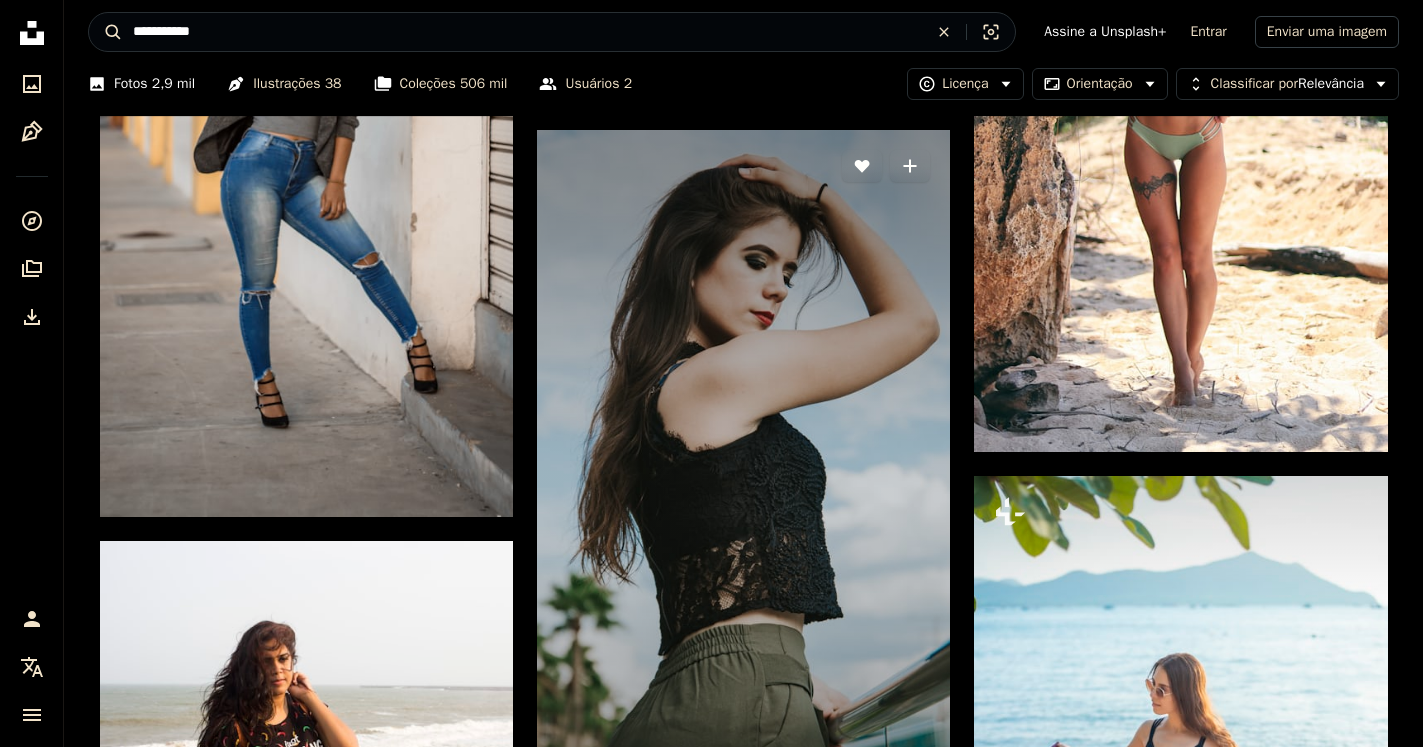 click at bounding box center (743, 509) 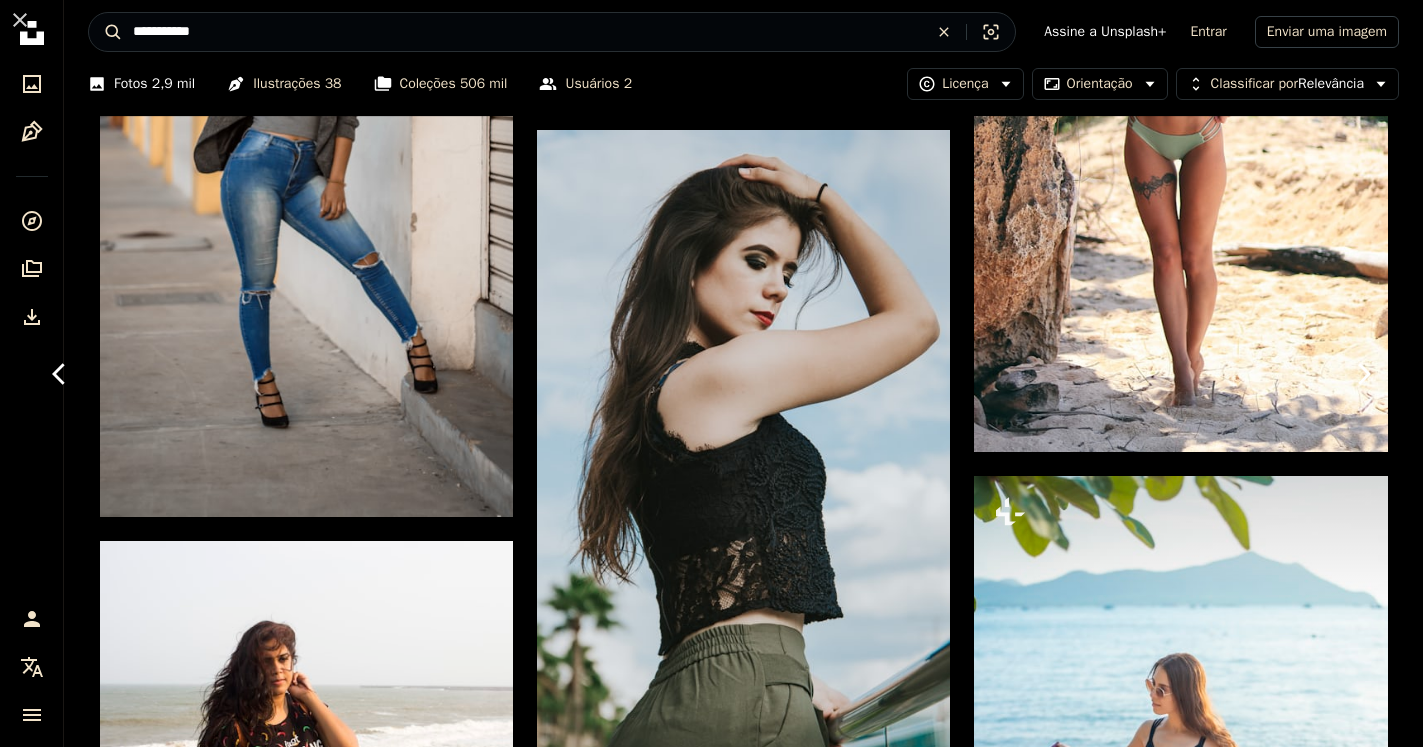 click on "Chevron right" 